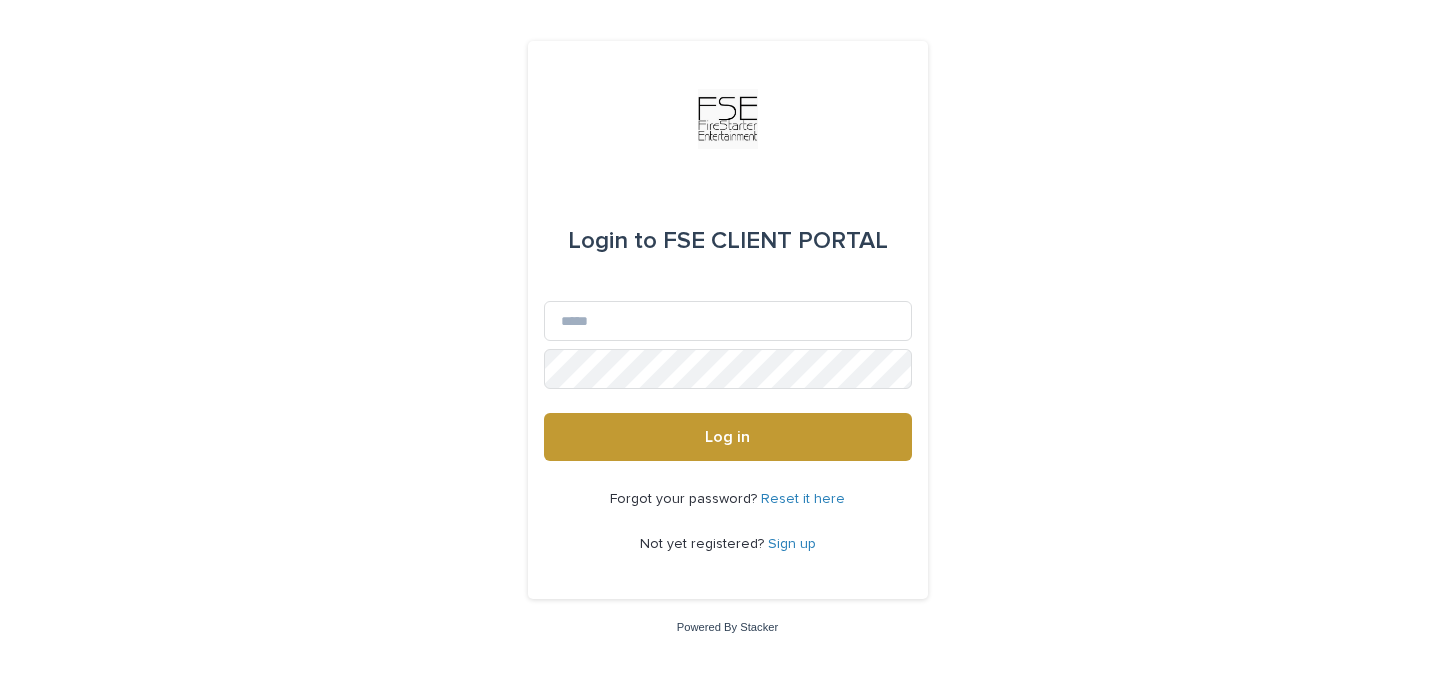 scroll, scrollTop: 0, scrollLeft: 0, axis: both 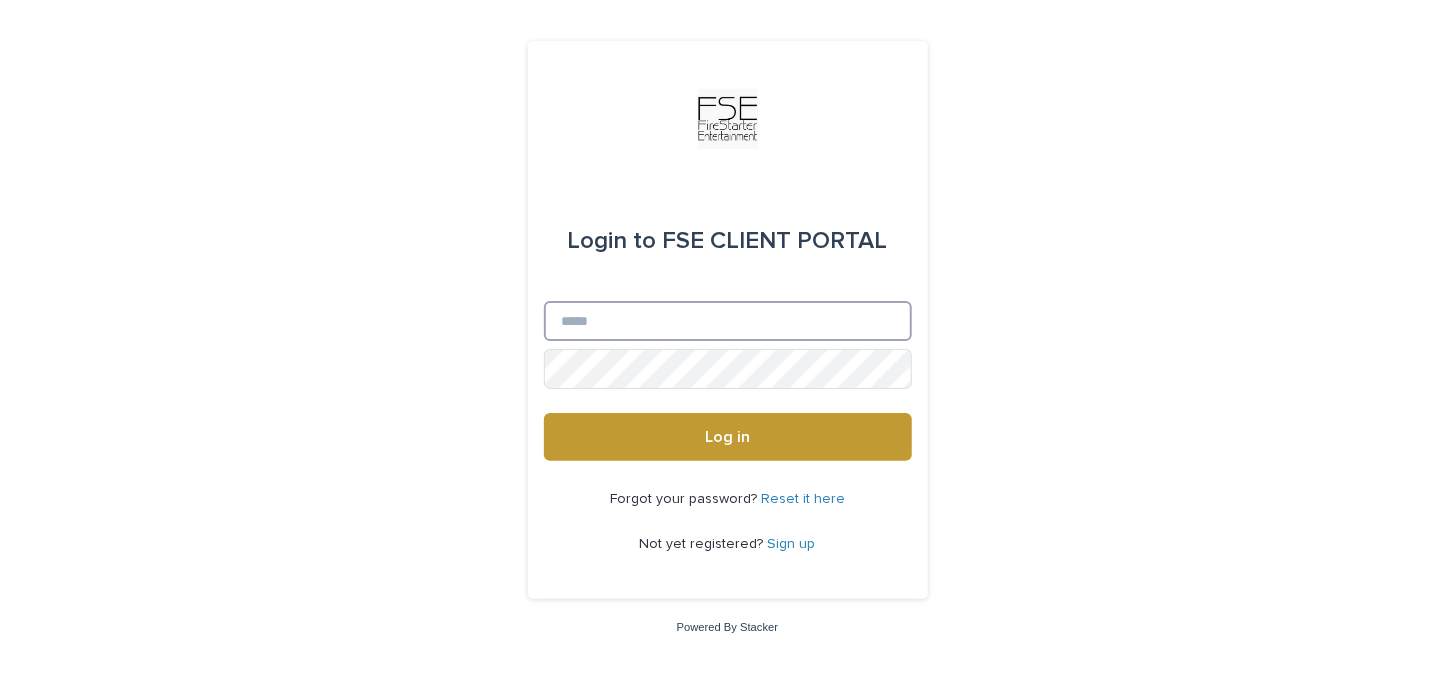 type on "**********" 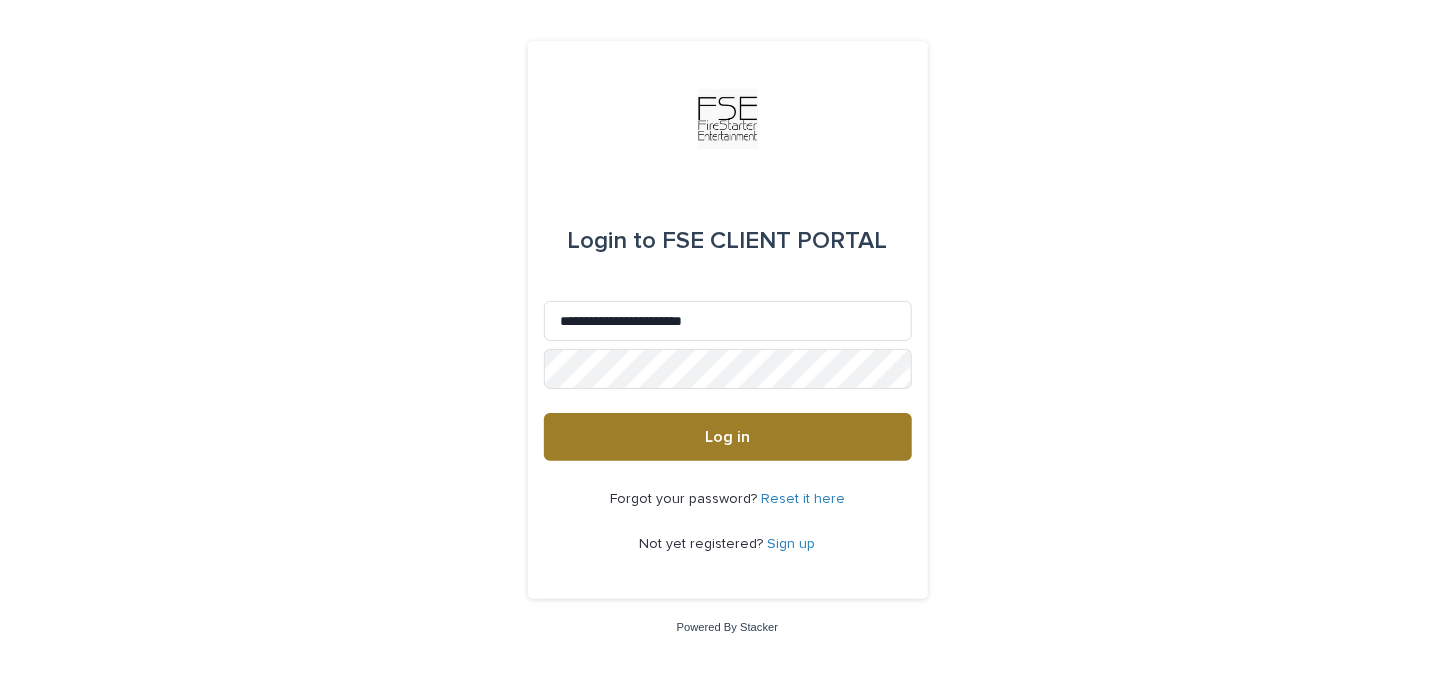 click on "Log in" at bounding box center [728, 437] 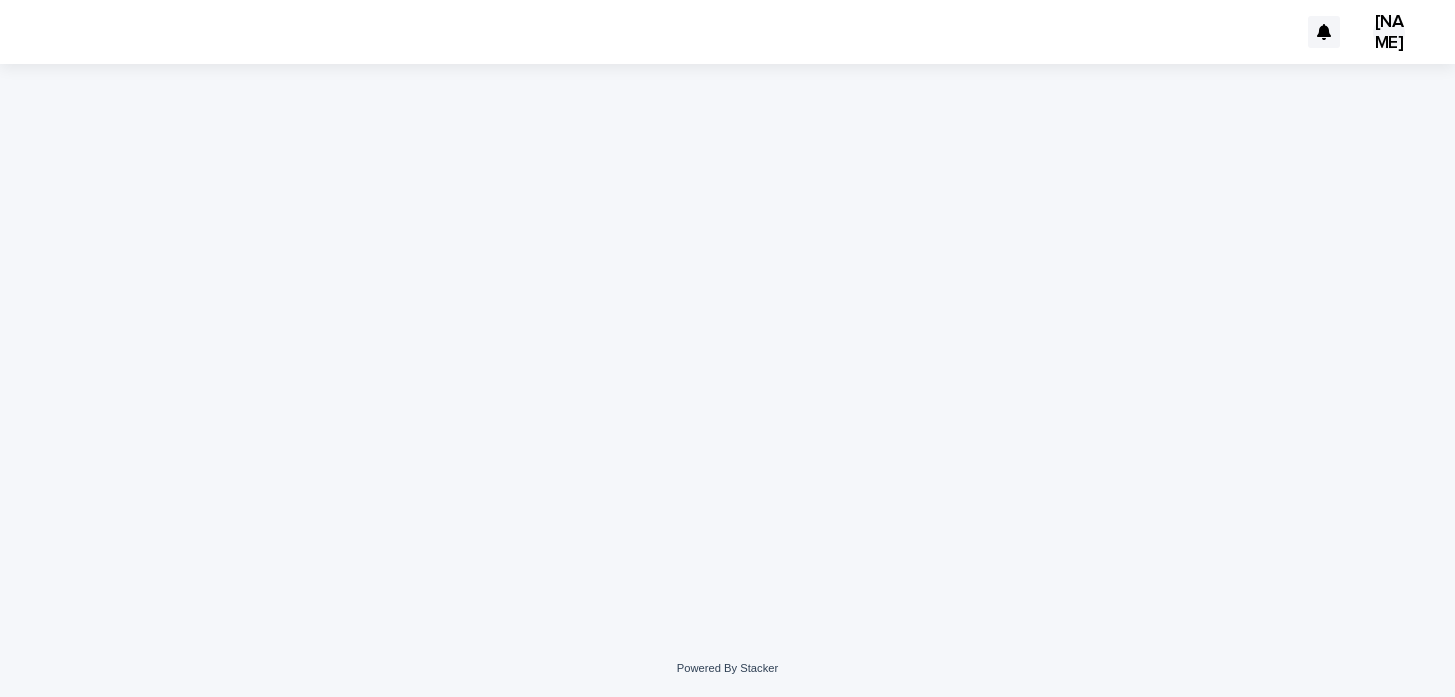 scroll, scrollTop: 0, scrollLeft: 0, axis: both 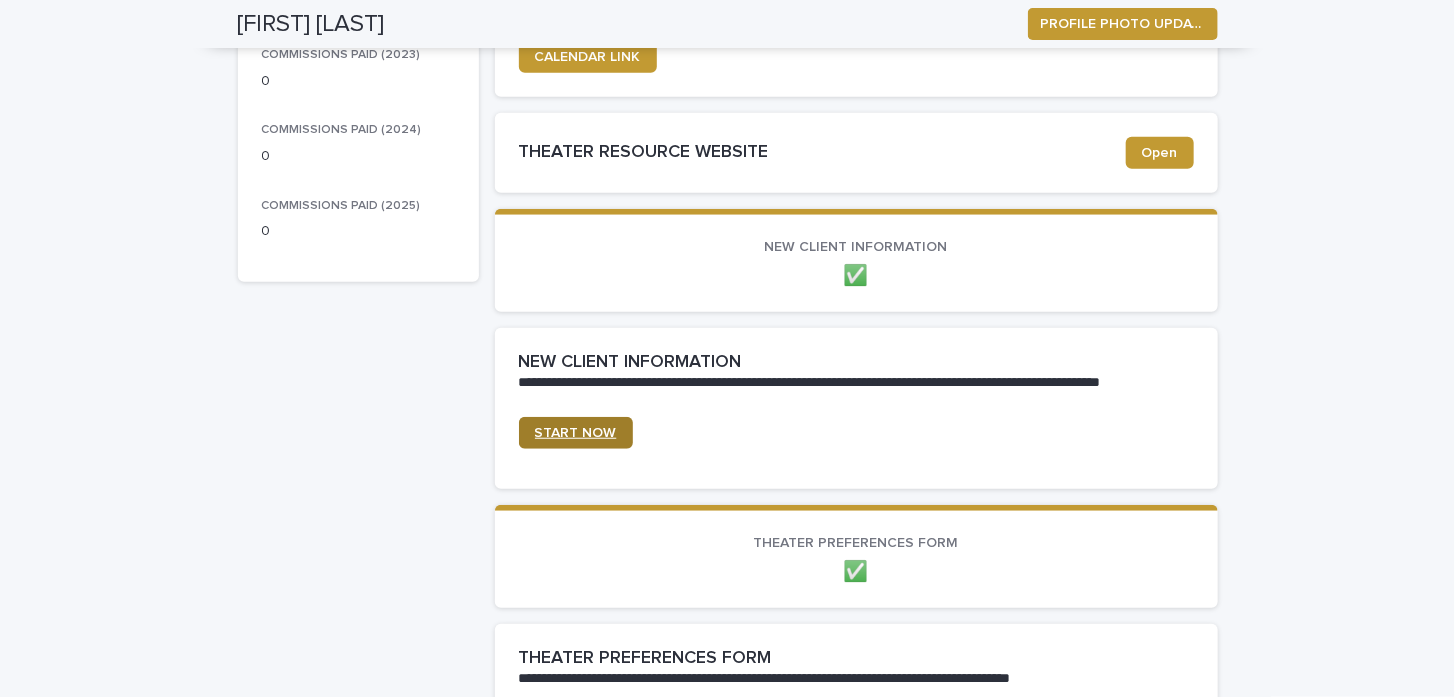 click on "START NOW" at bounding box center (576, 433) 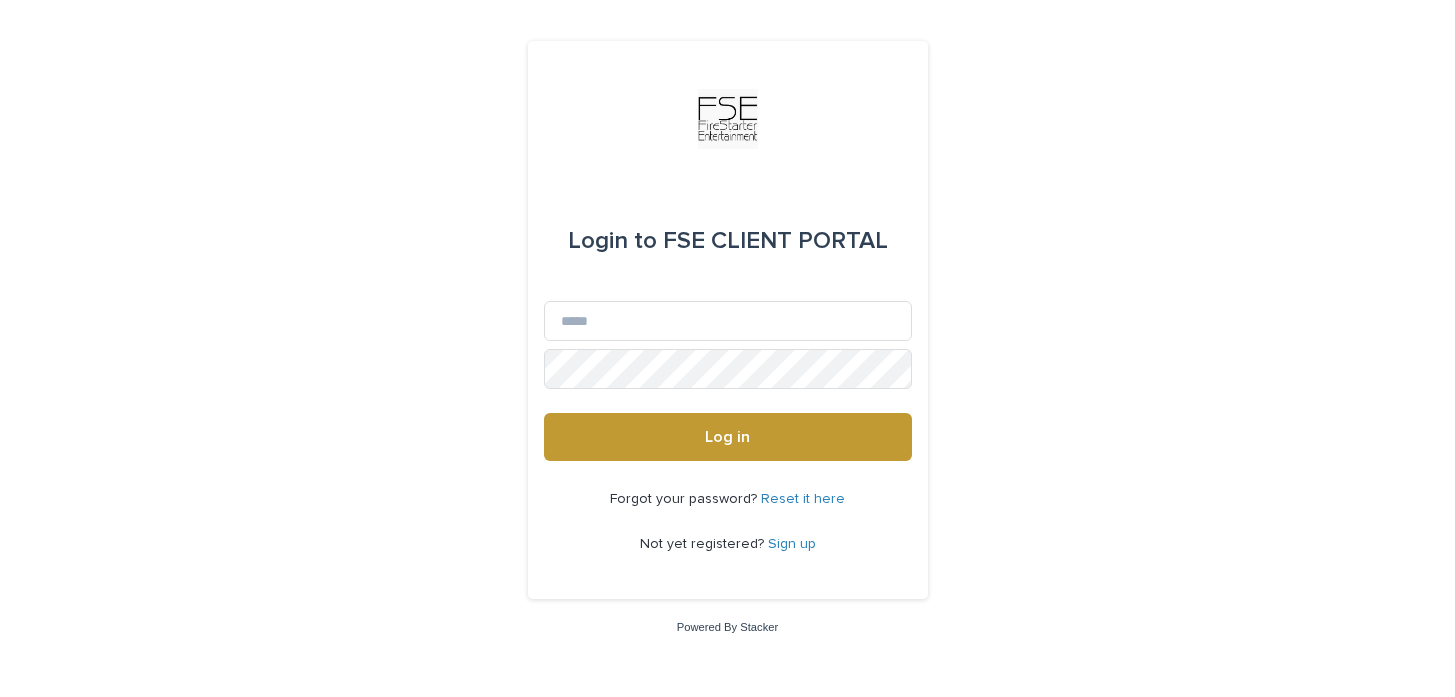 scroll, scrollTop: 0, scrollLeft: 0, axis: both 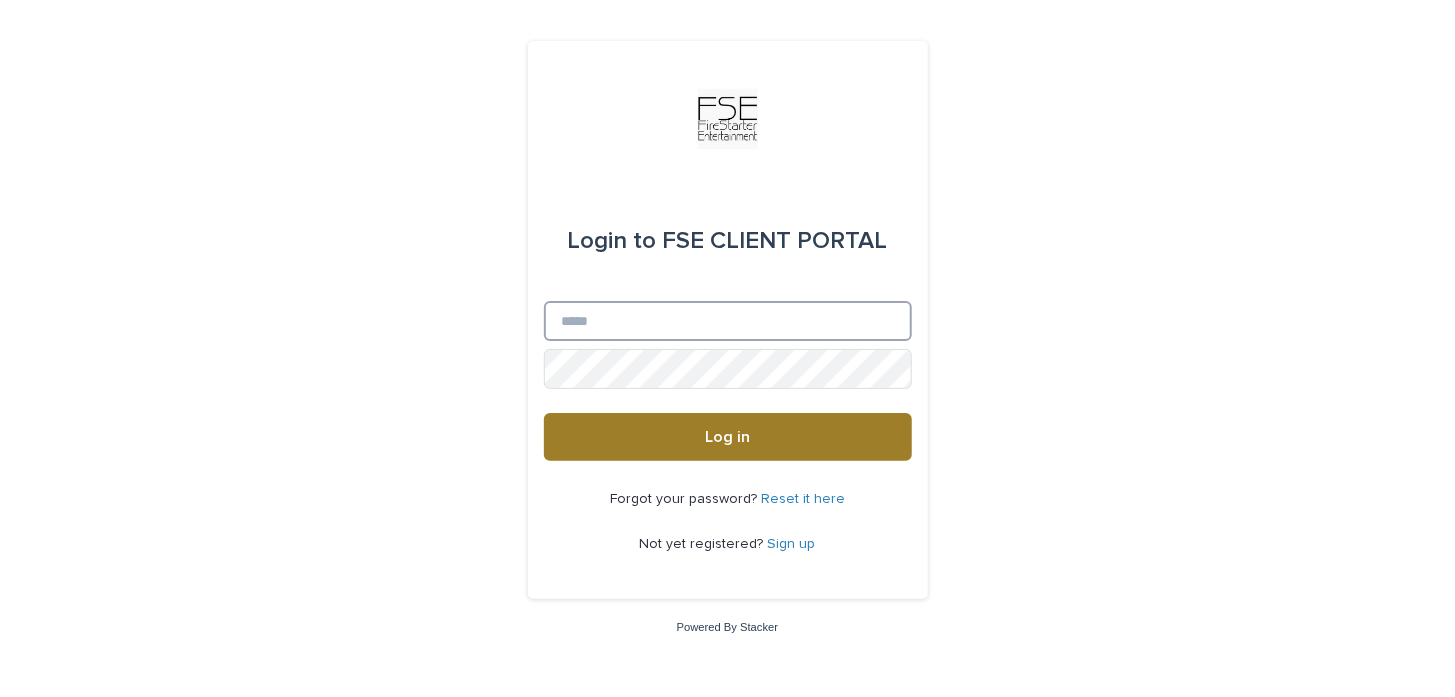 type on "**********" 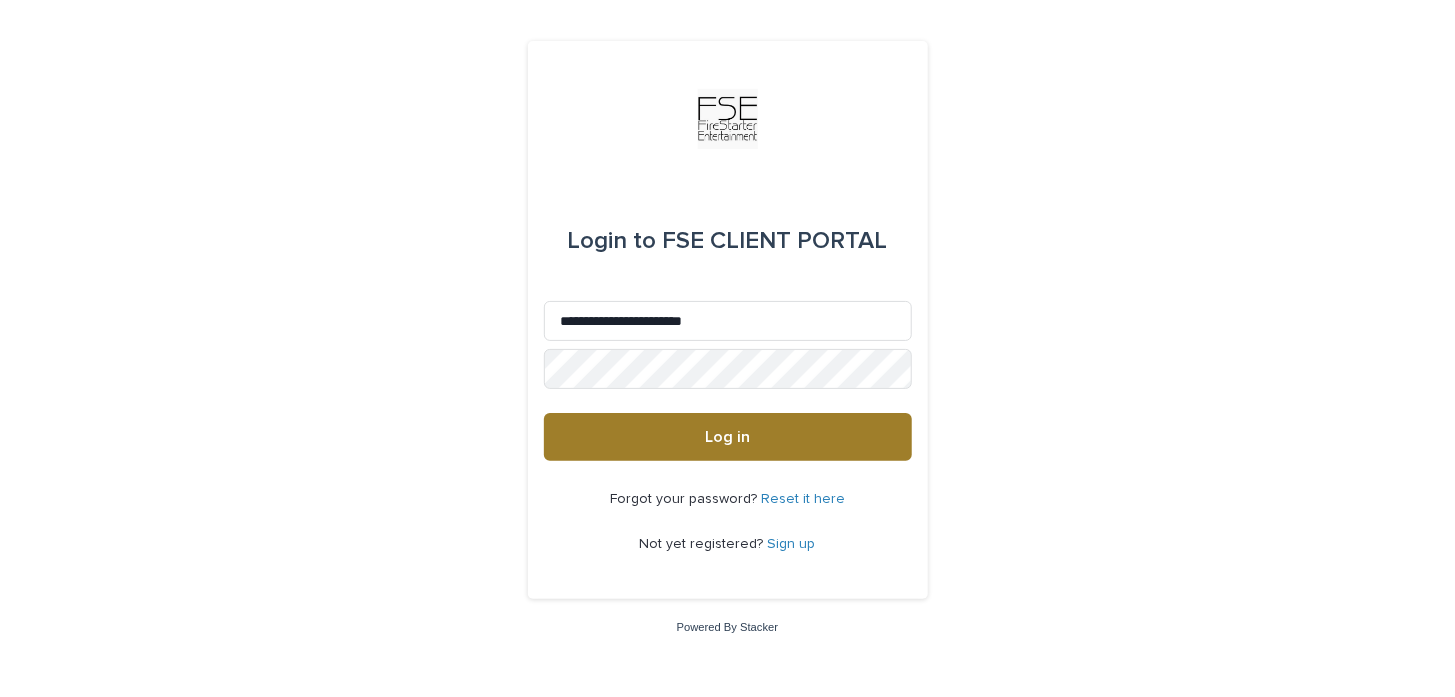 click on "Log in" at bounding box center [728, 437] 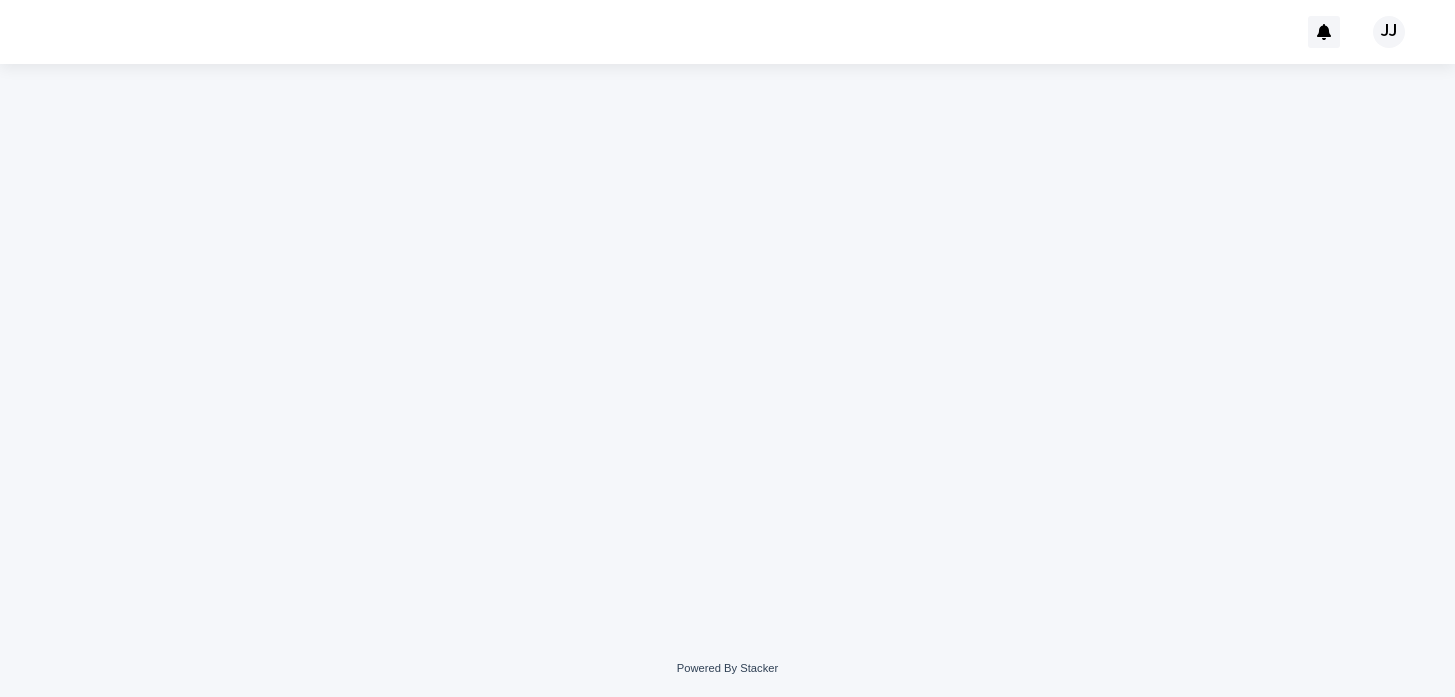 scroll, scrollTop: 0, scrollLeft: 0, axis: both 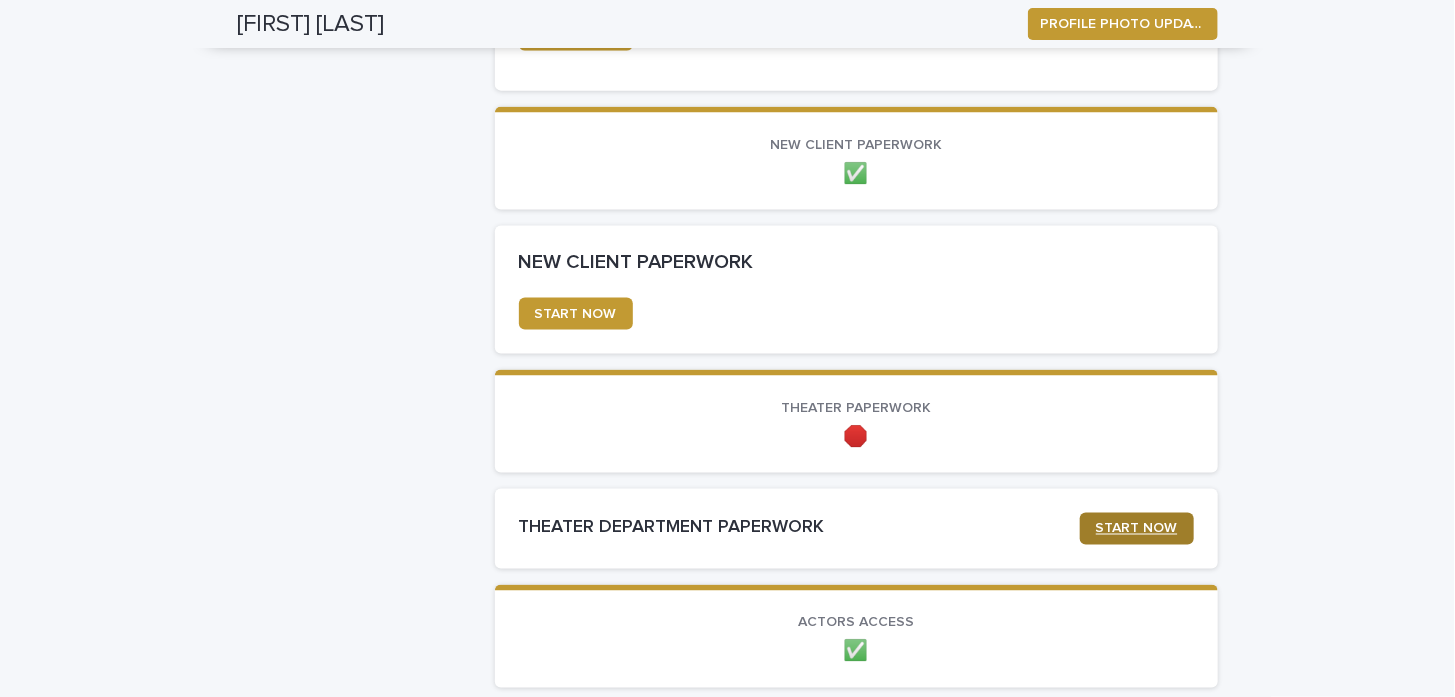 click on "START NOW" at bounding box center [1137, 529] 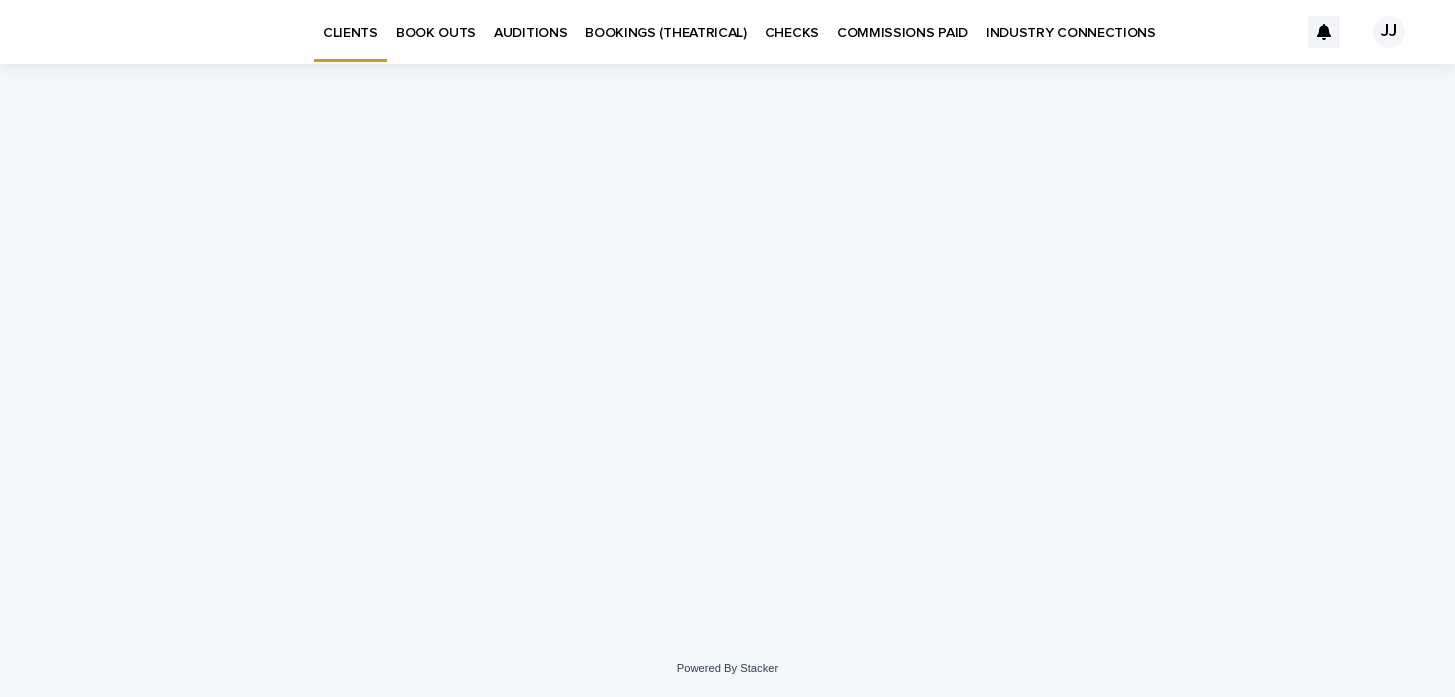 scroll, scrollTop: 0, scrollLeft: 0, axis: both 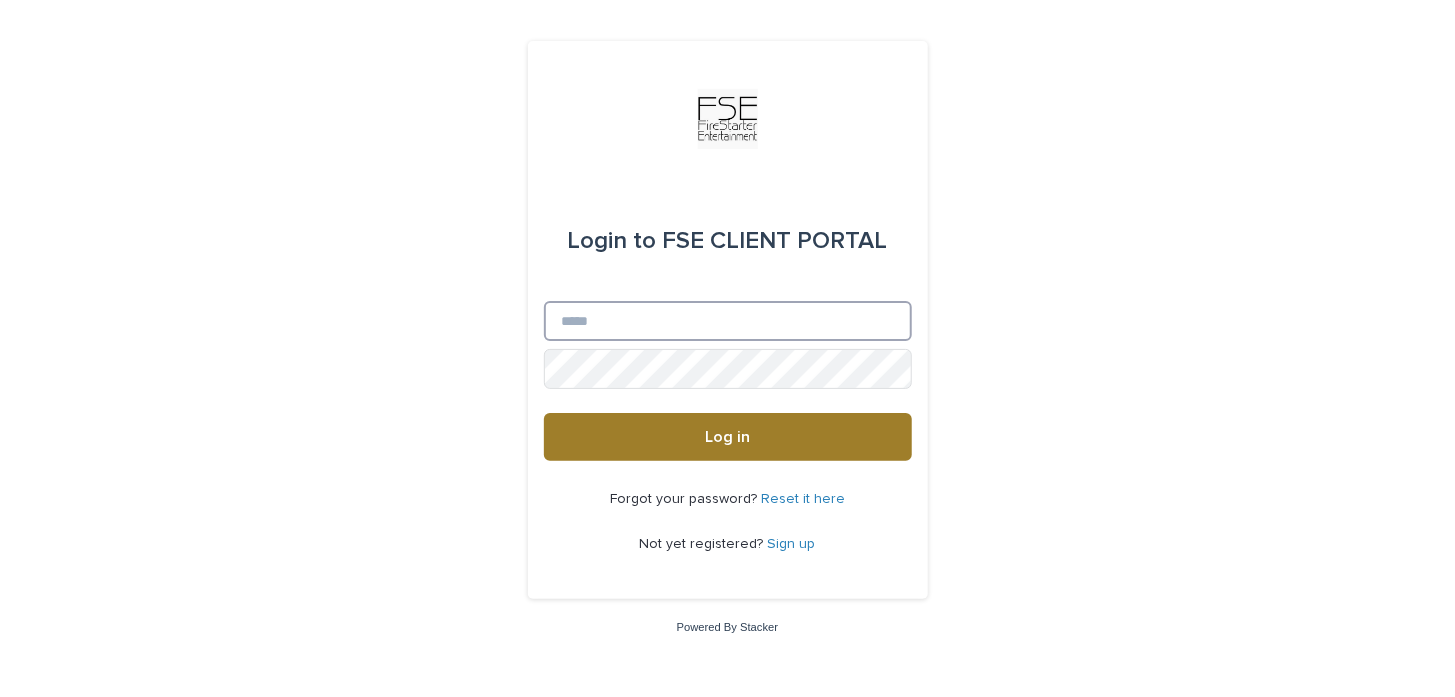 type on "**********" 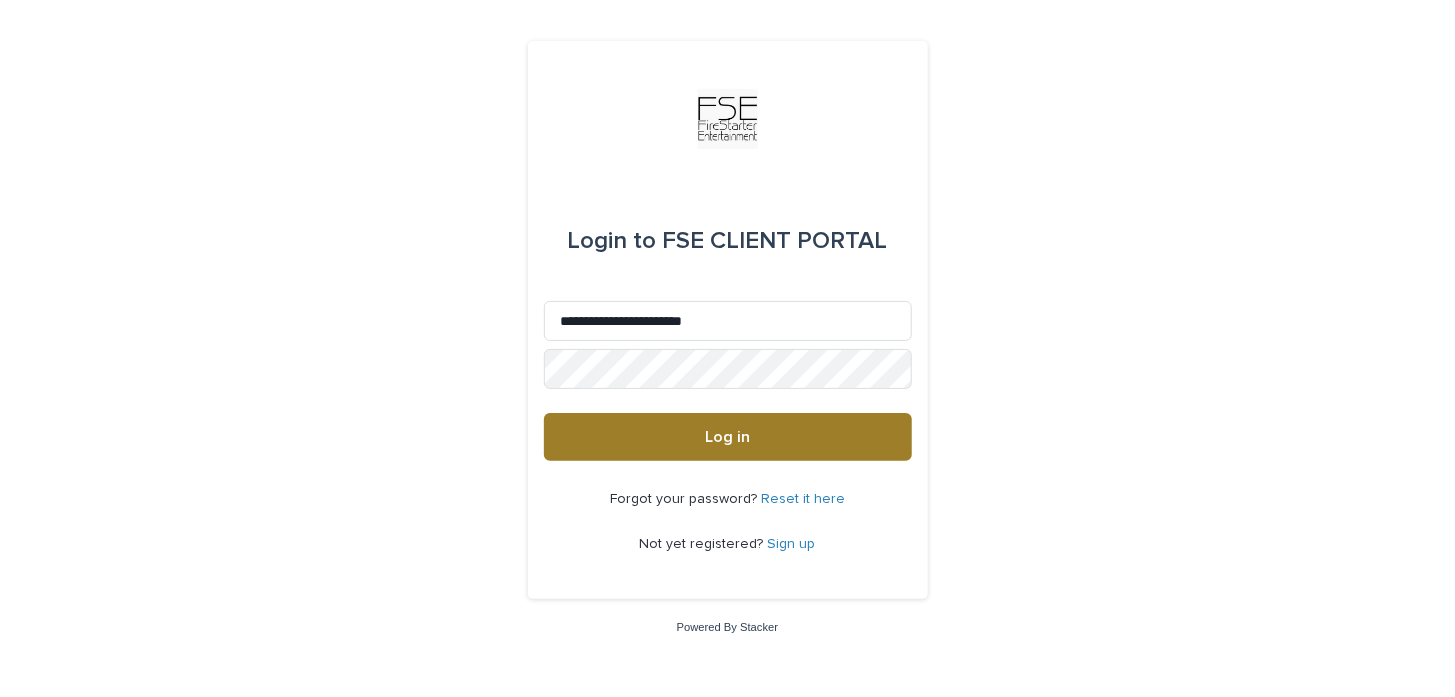 click on "Log in" at bounding box center (728, 437) 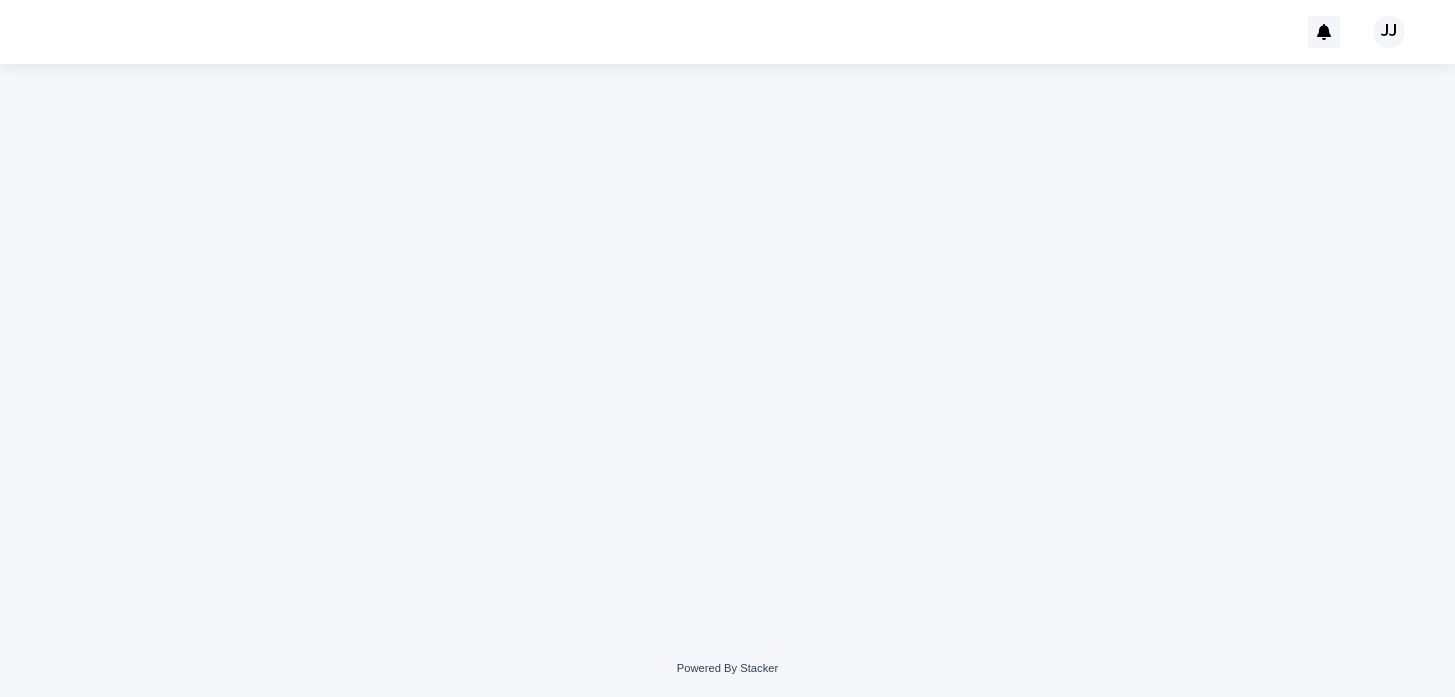 scroll, scrollTop: 0, scrollLeft: 0, axis: both 